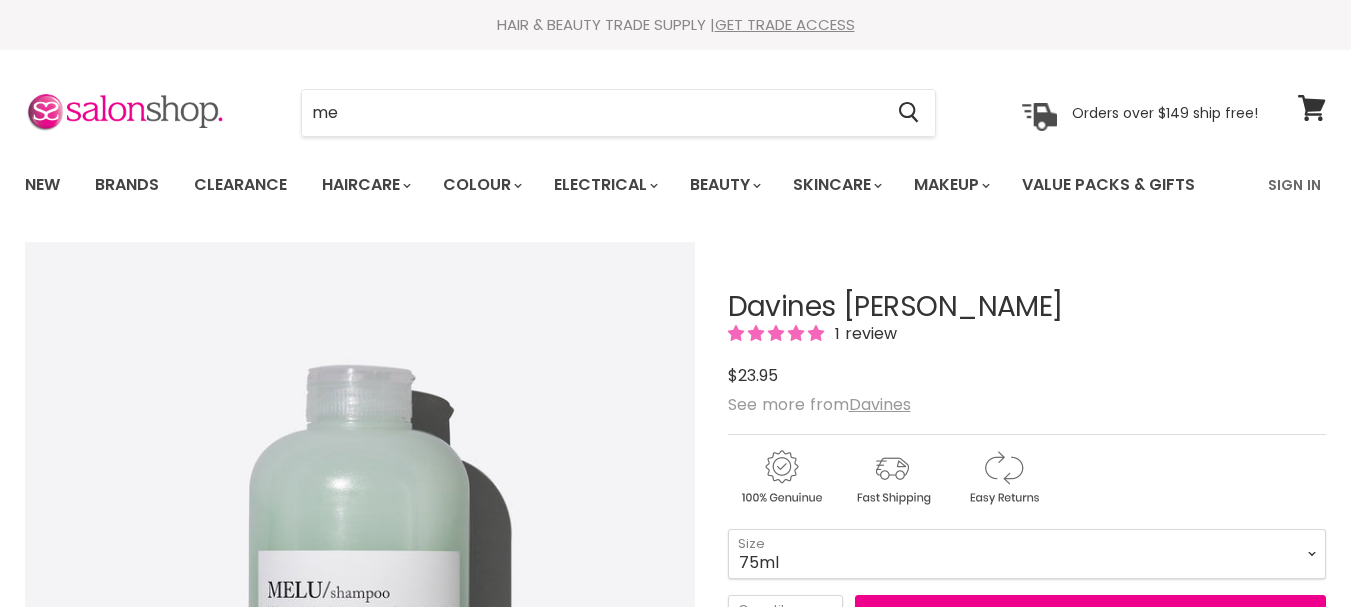 type on "mel" 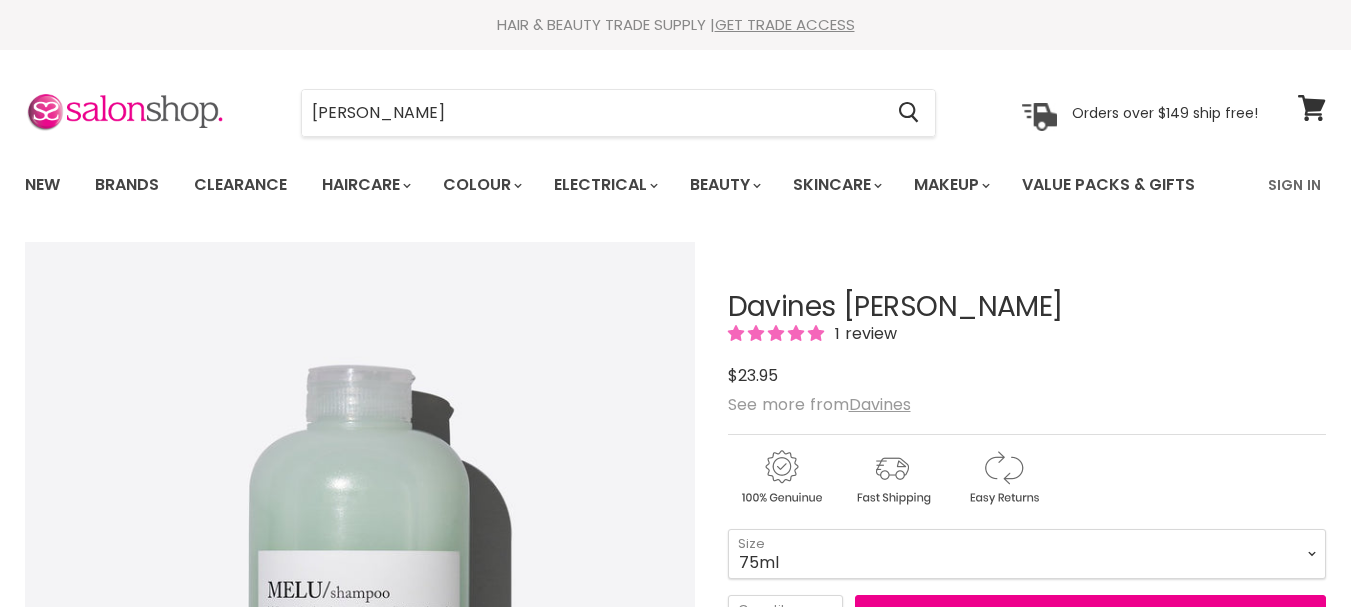 scroll, scrollTop: 100, scrollLeft: 0, axis: vertical 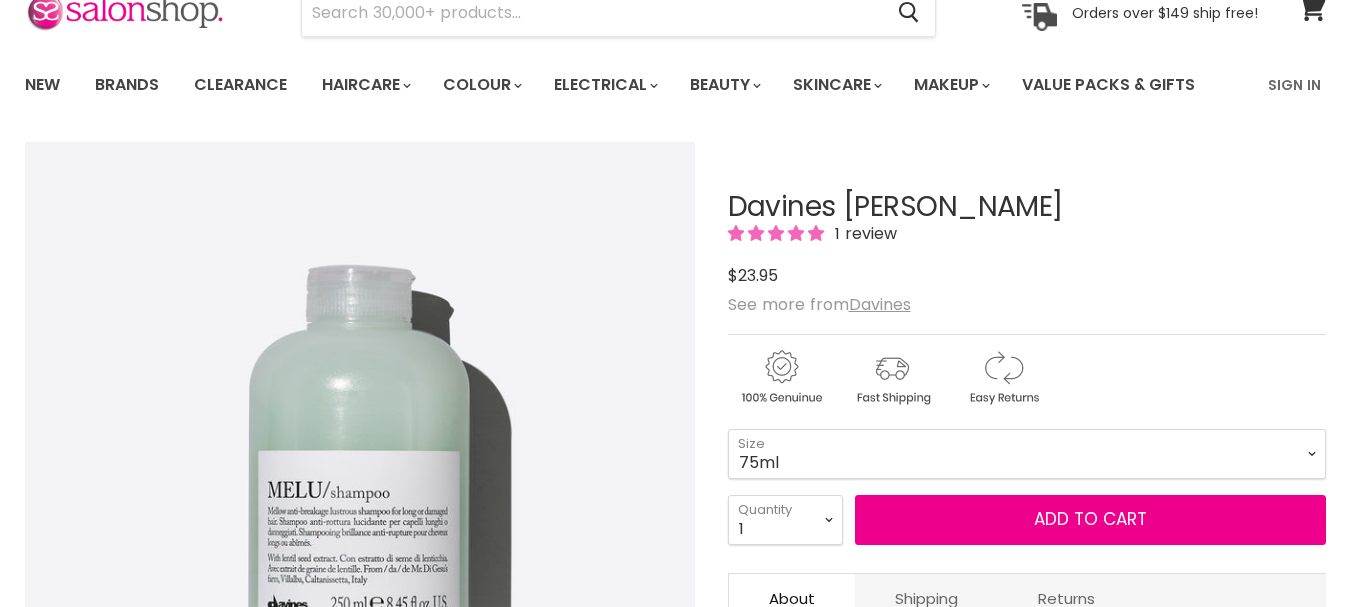 type on "u" 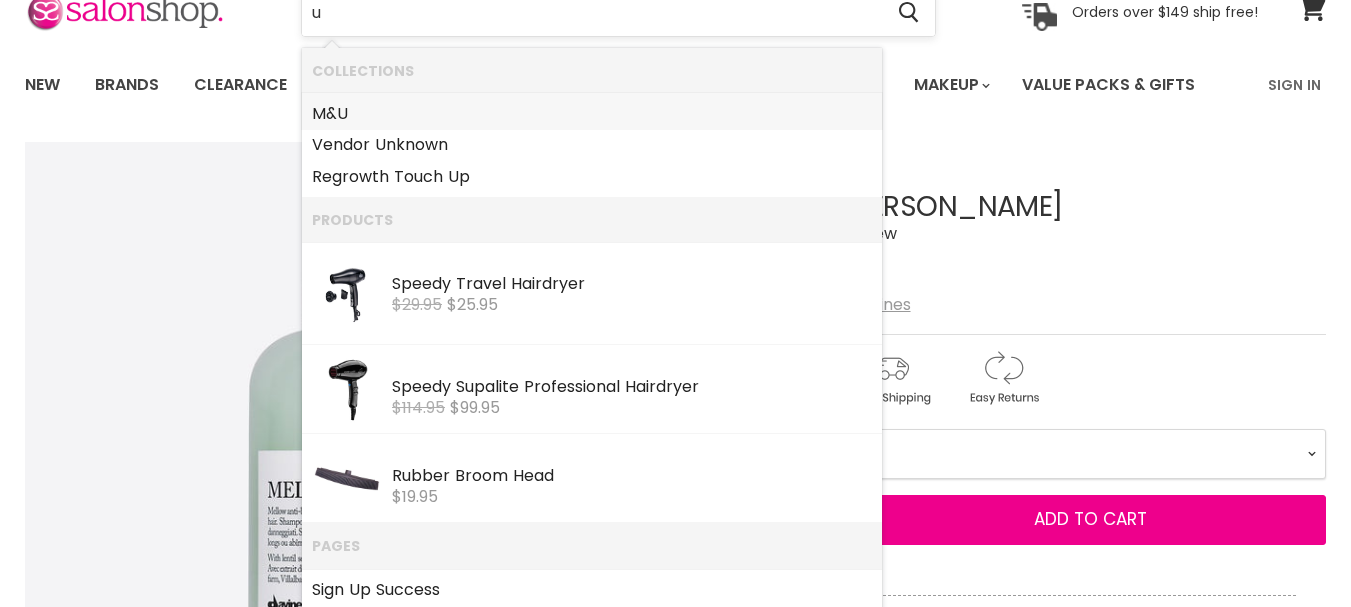 scroll, scrollTop: 0, scrollLeft: 0, axis: both 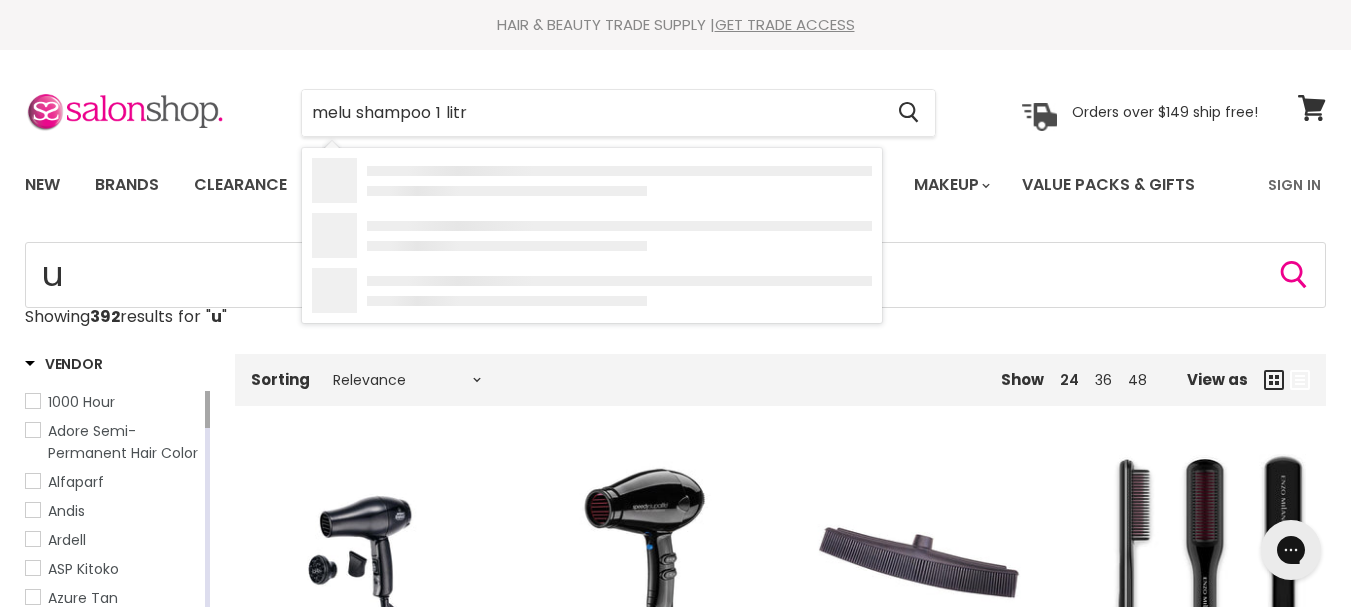 type on "melu shampoo 1 litre" 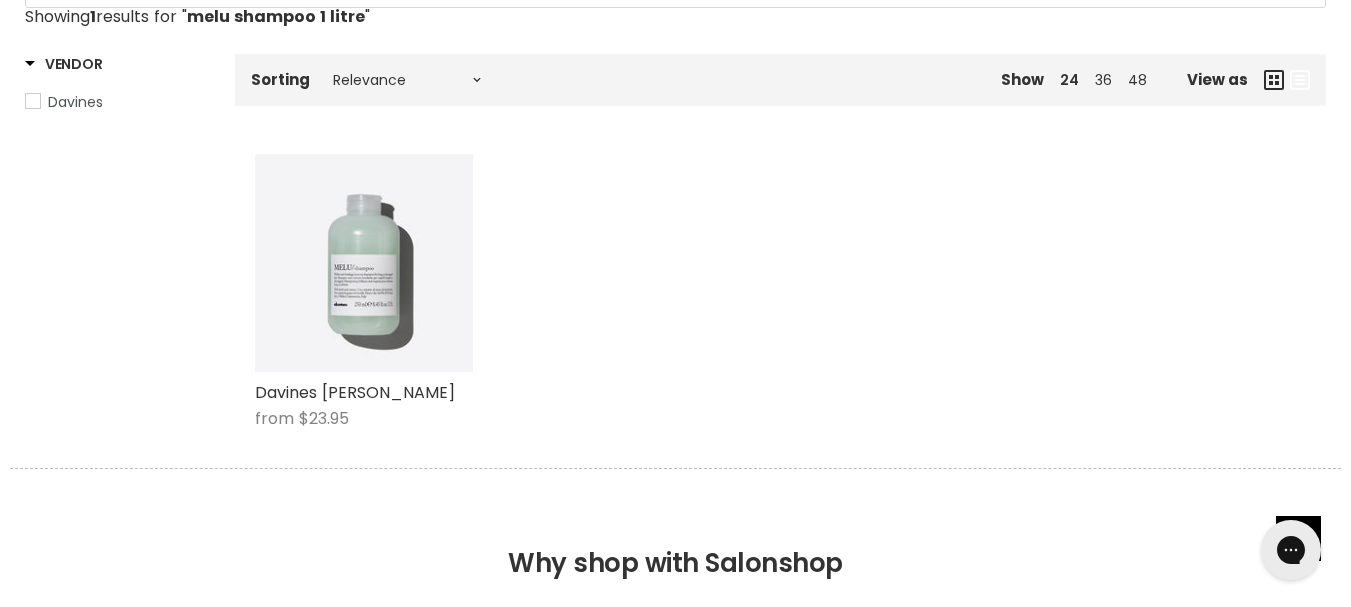 scroll, scrollTop: 0, scrollLeft: 0, axis: both 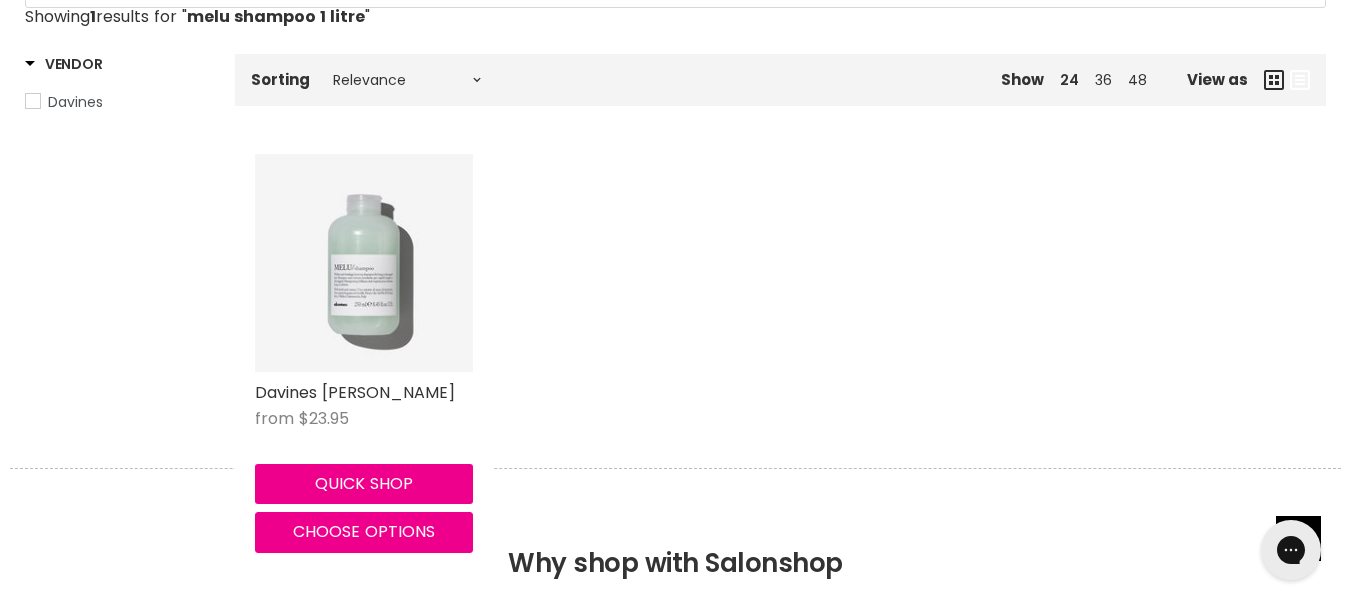 click at bounding box center (364, 263) 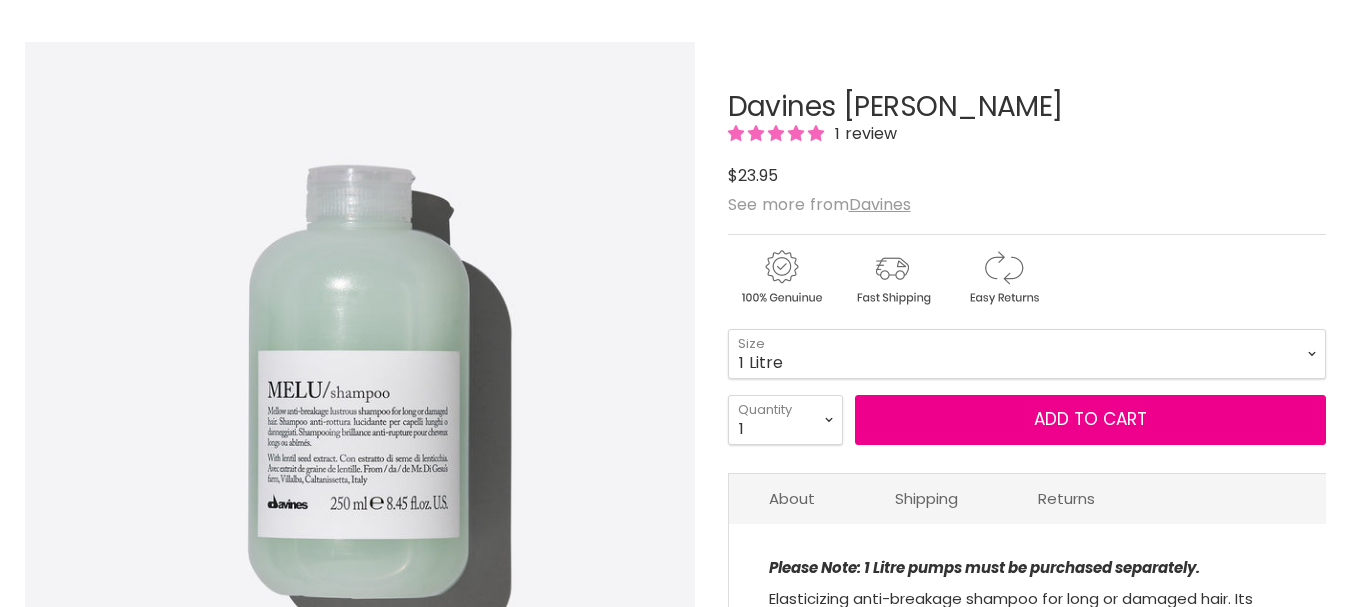 click on "75ml
250ml
1 Litre" at bounding box center (1027, 354) 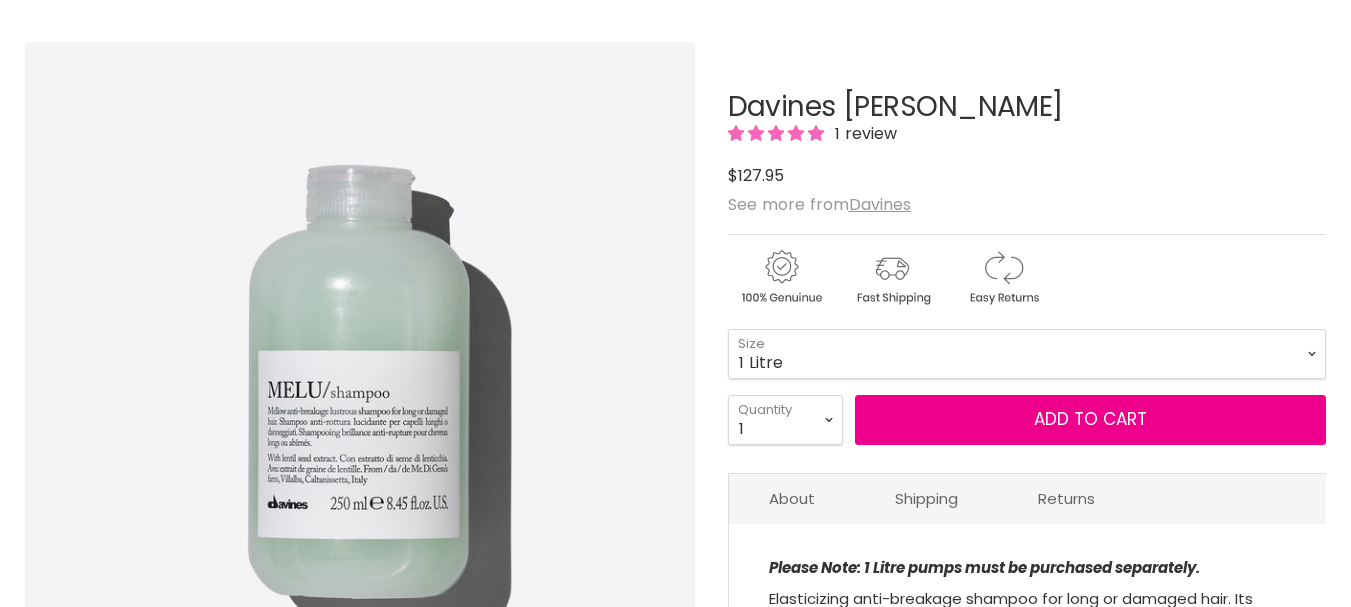 select on "1 Litre" 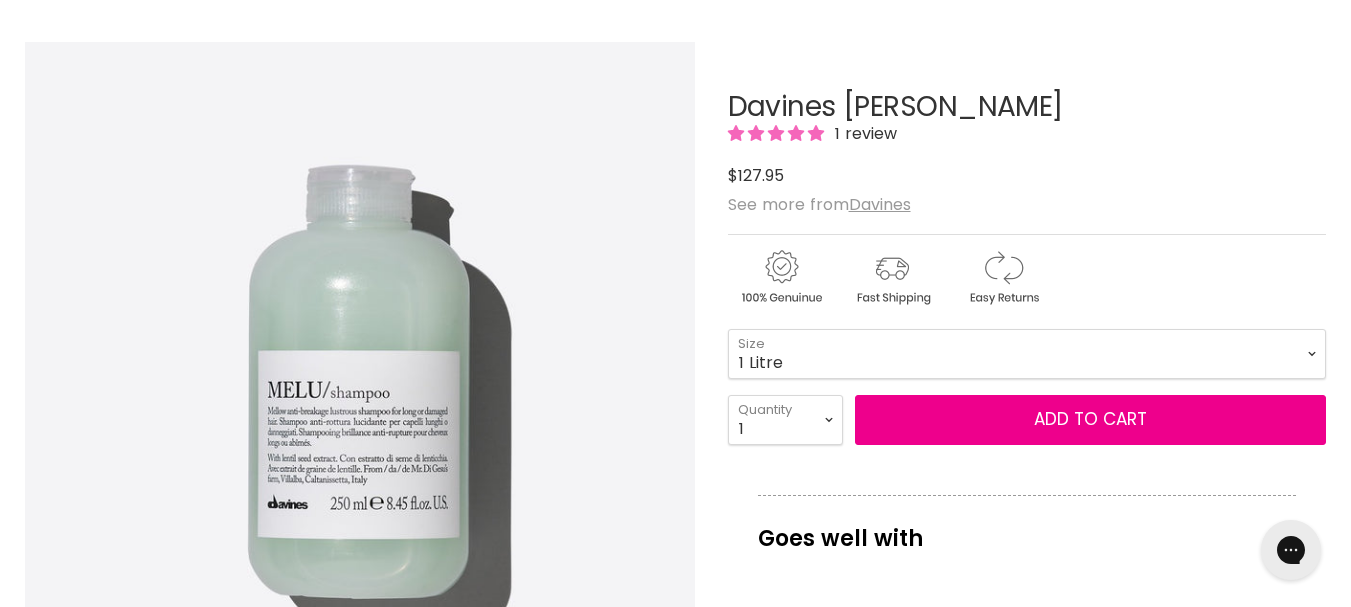 scroll, scrollTop: 0, scrollLeft: 0, axis: both 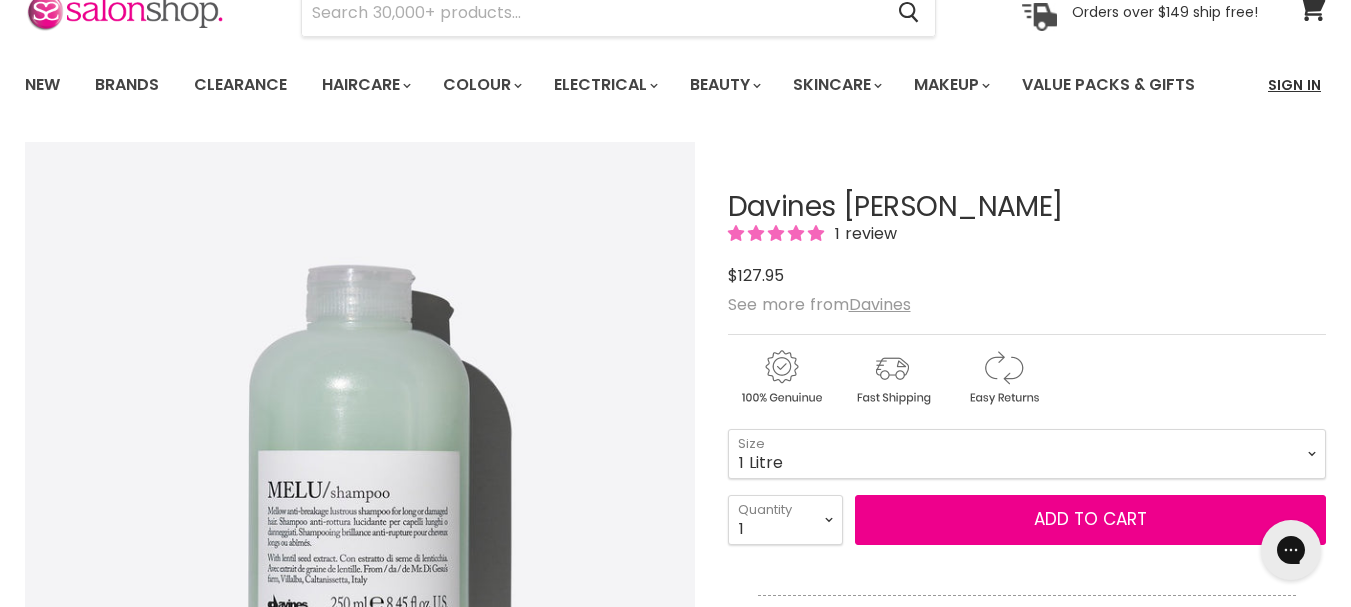 click on "Sign In" at bounding box center [1294, 85] 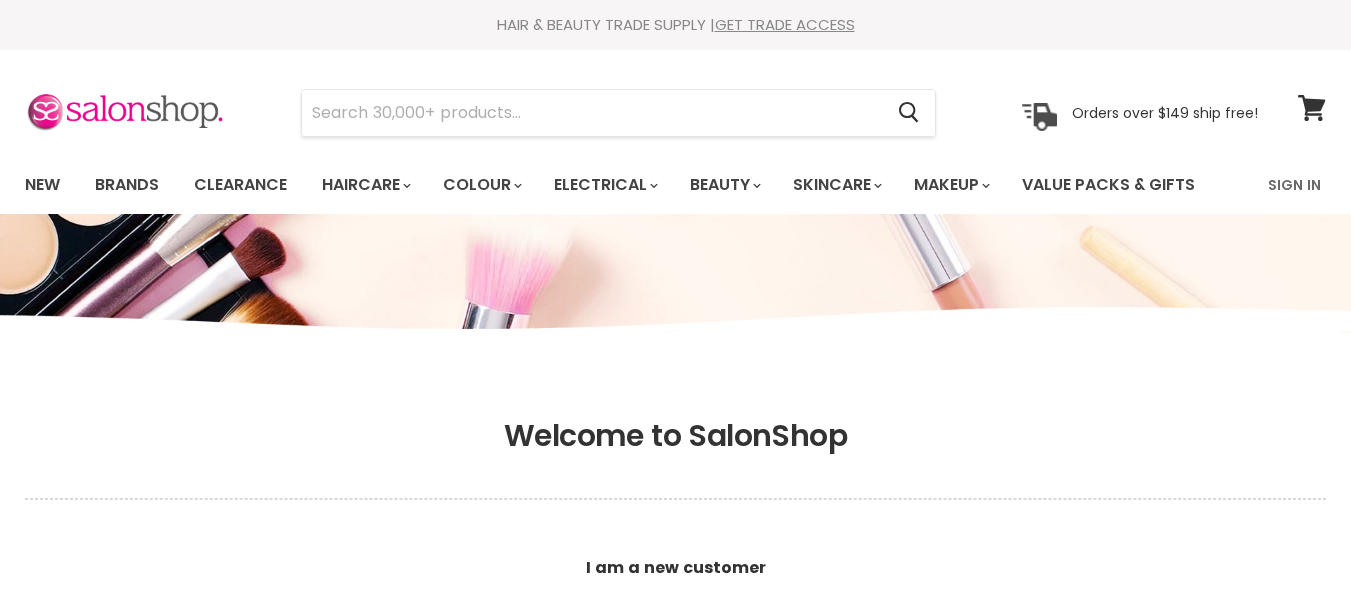 scroll, scrollTop: 300, scrollLeft: 0, axis: vertical 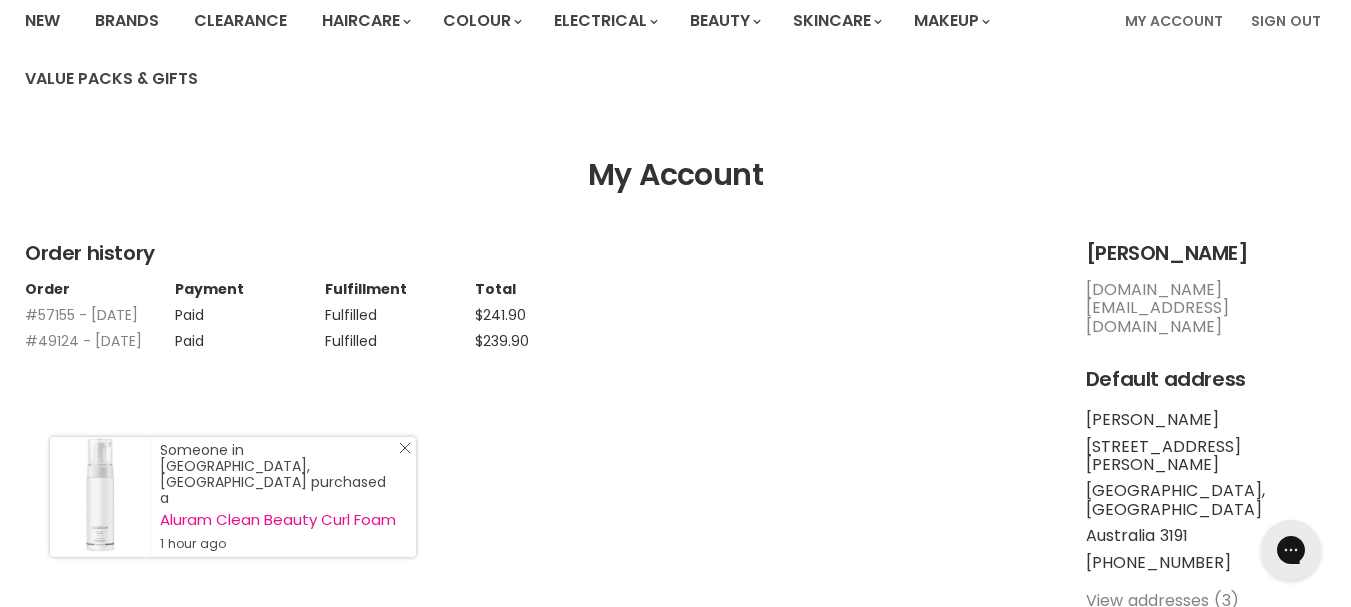 click on "Close Icon" 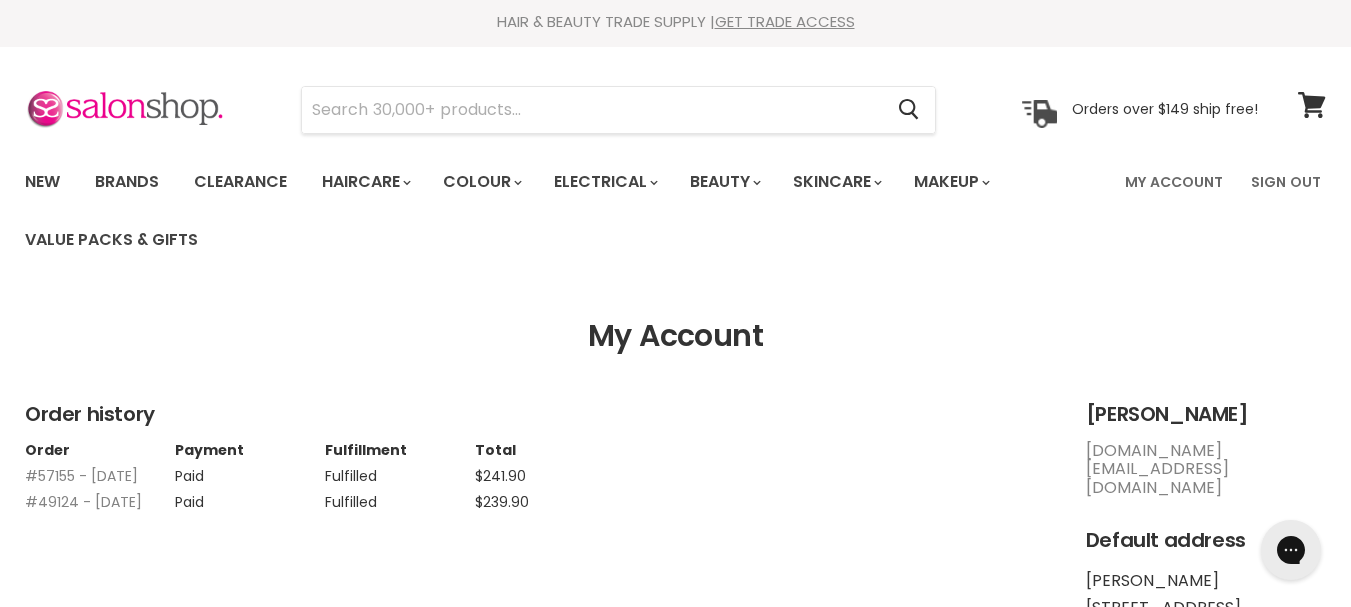 scroll, scrollTop: 0, scrollLeft: 0, axis: both 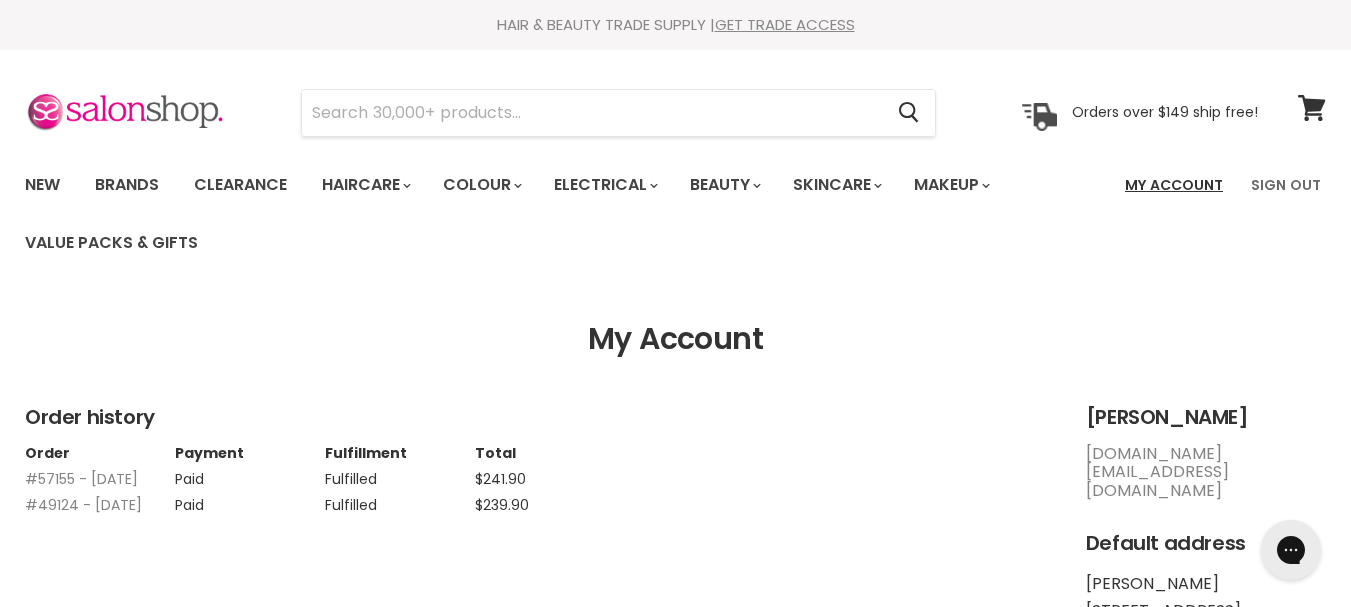 click on "My Account" at bounding box center [1174, 185] 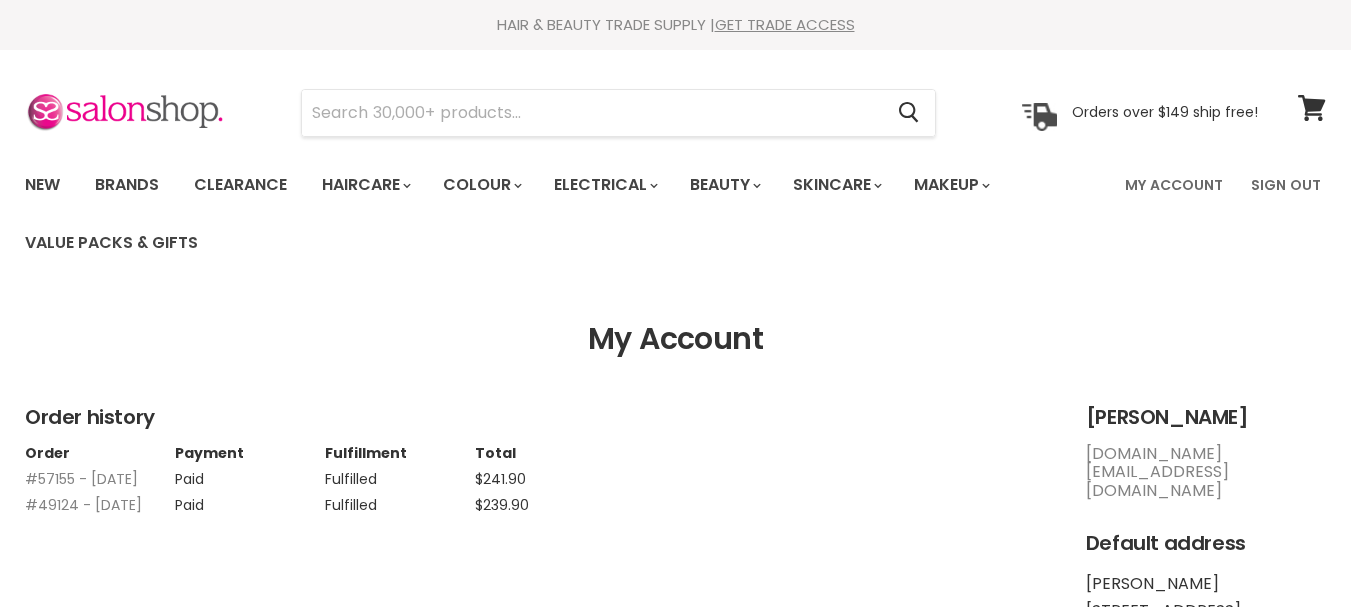 scroll, scrollTop: 0, scrollLeft: 0, axis: both 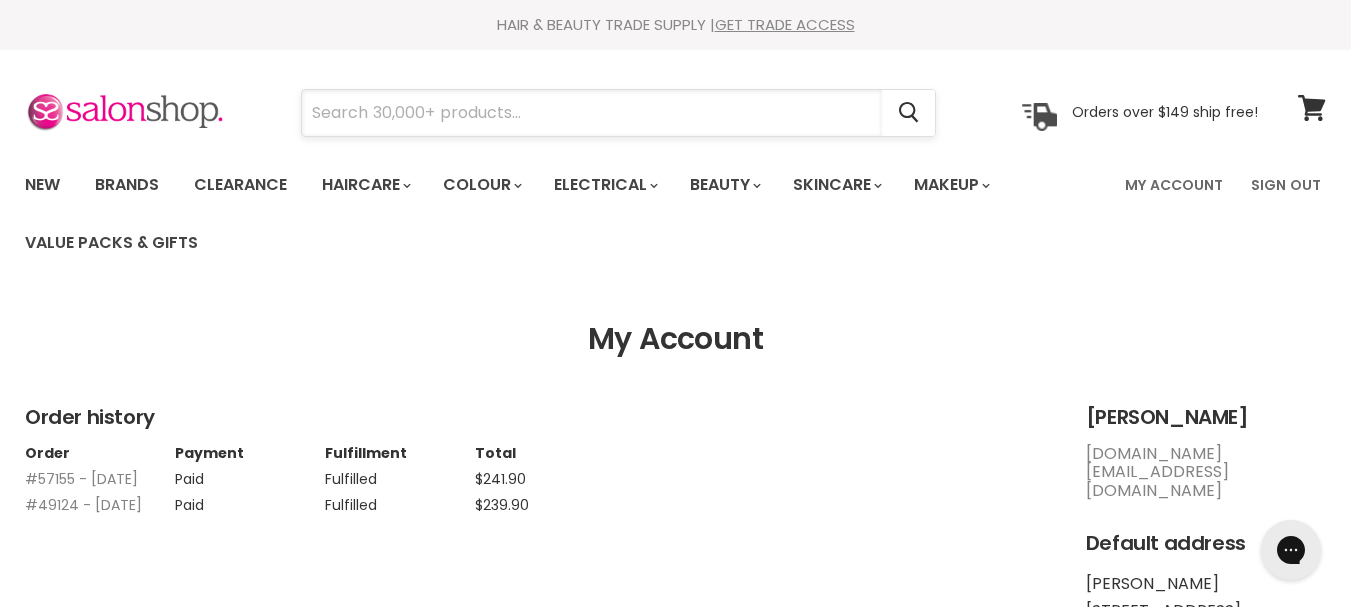 click at bounding box center (592, 113) 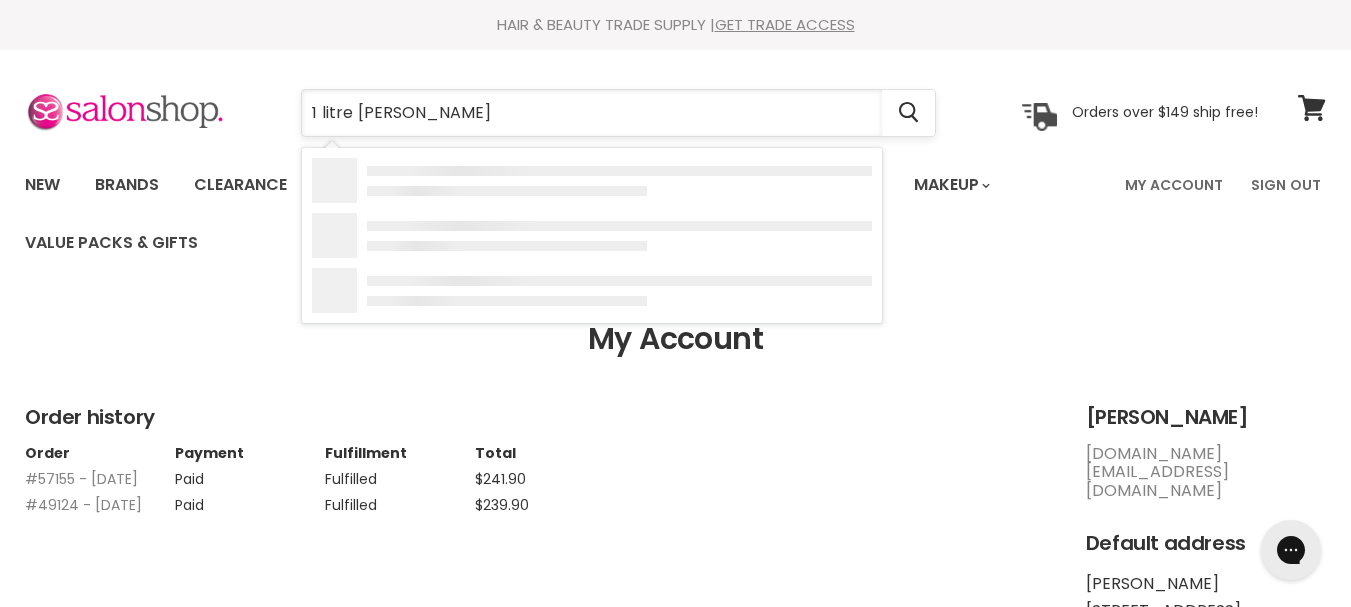 type on "1 litre melu shampoo" 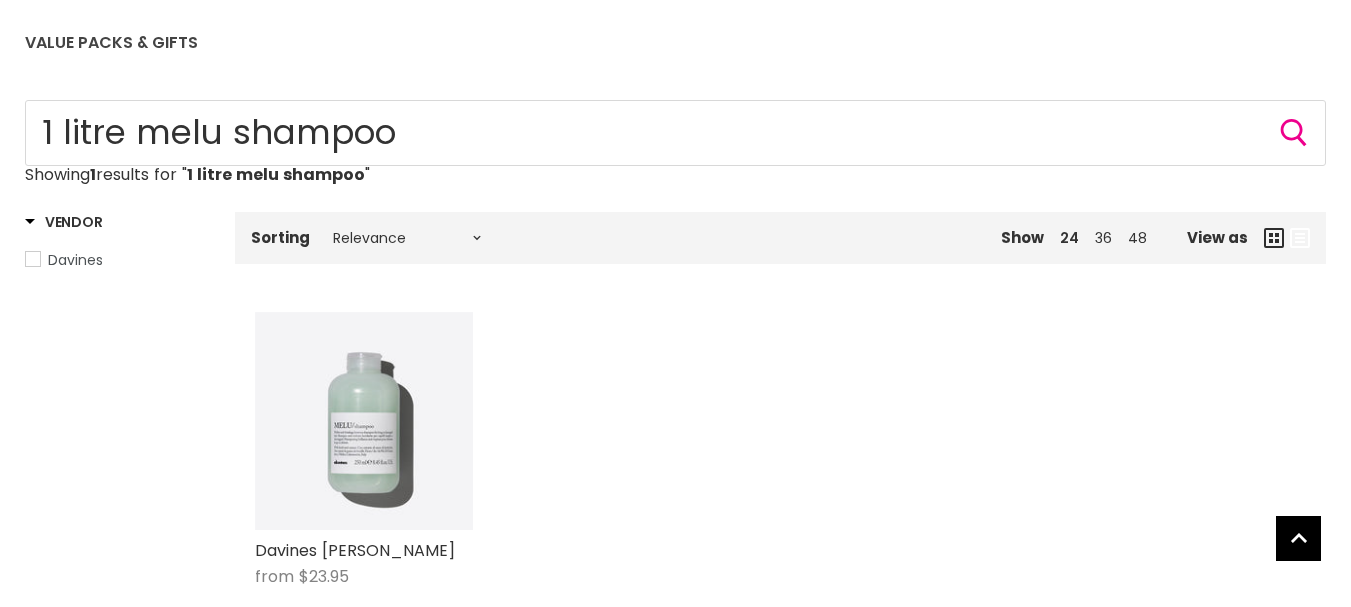 scroll, scrollTop: 200, scrollLeft: 0, axis: vertical 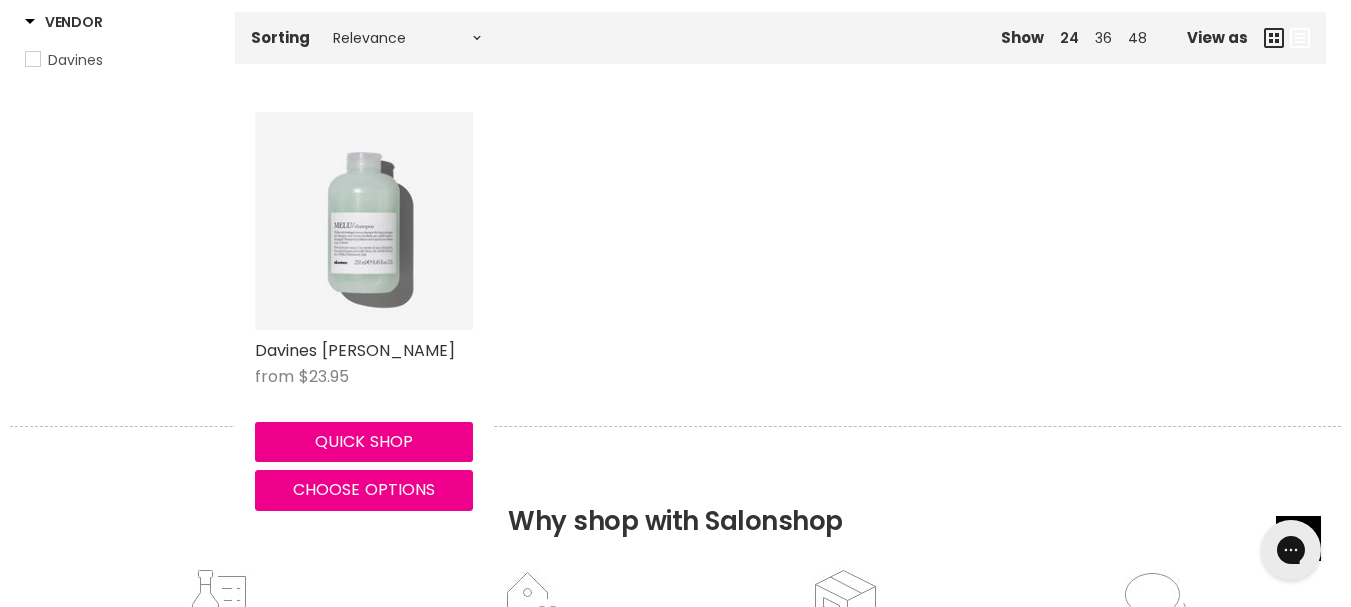 click at bounding box center [364, 221] 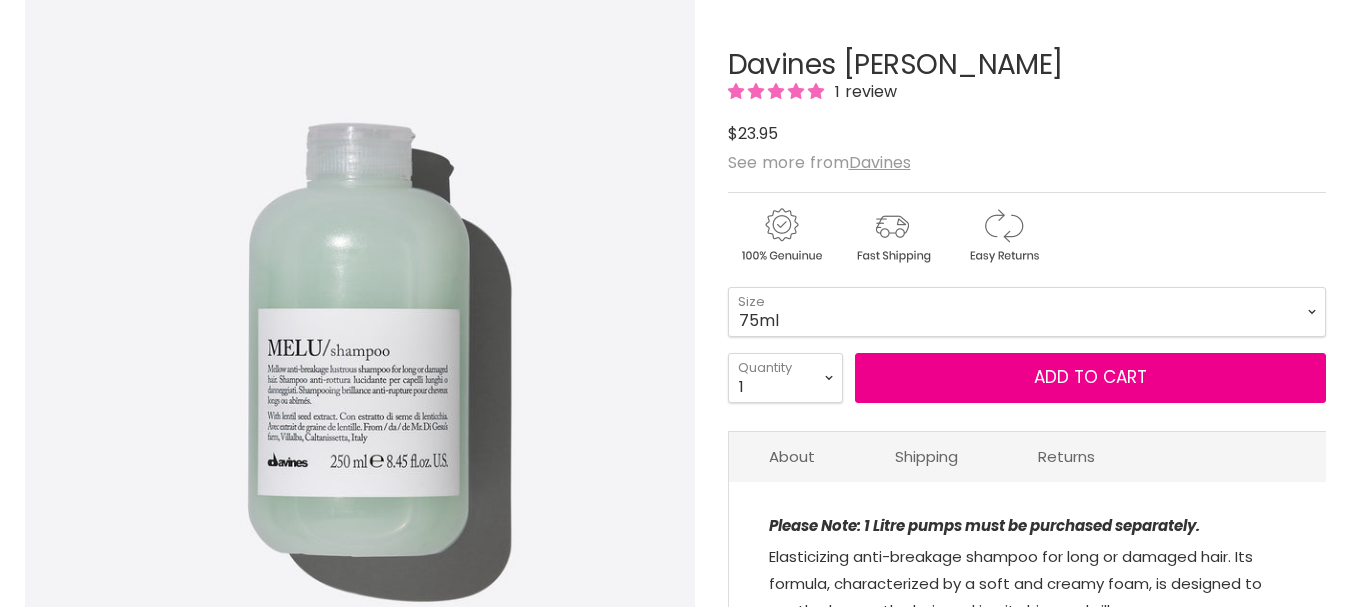 scroll, scrollTop: 300, scrollLeft: 0, axis: vertical 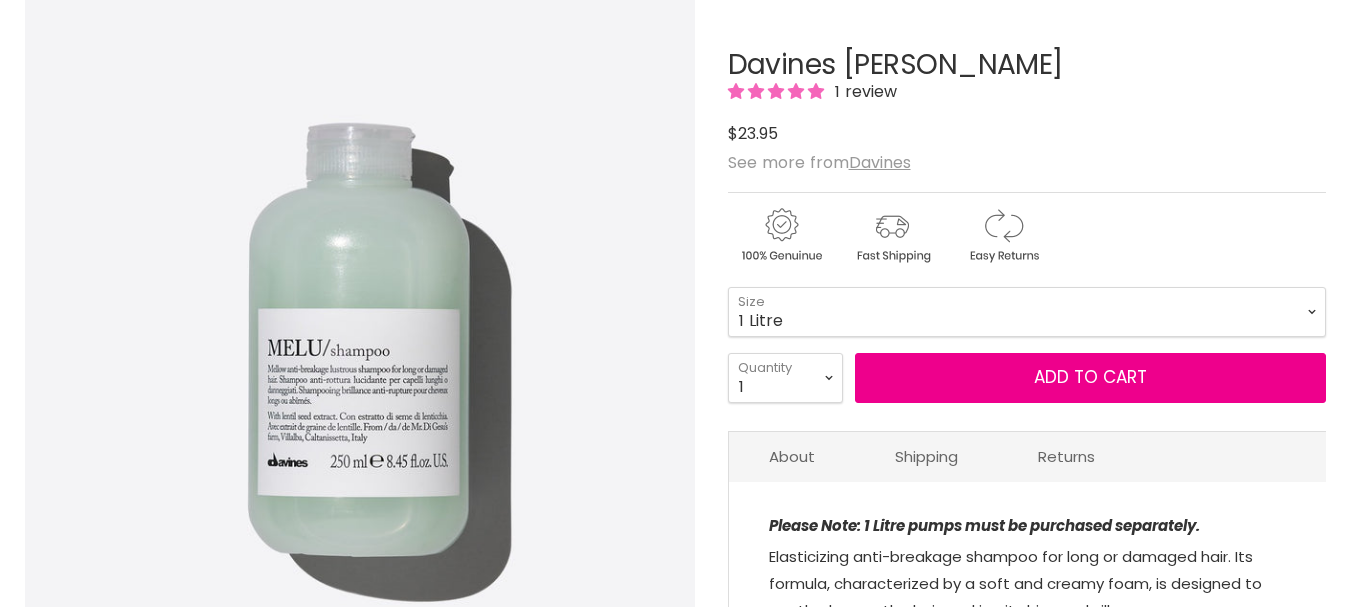 click on "75ml
250ml
1 Litre" at bounding box center [1027, 312] 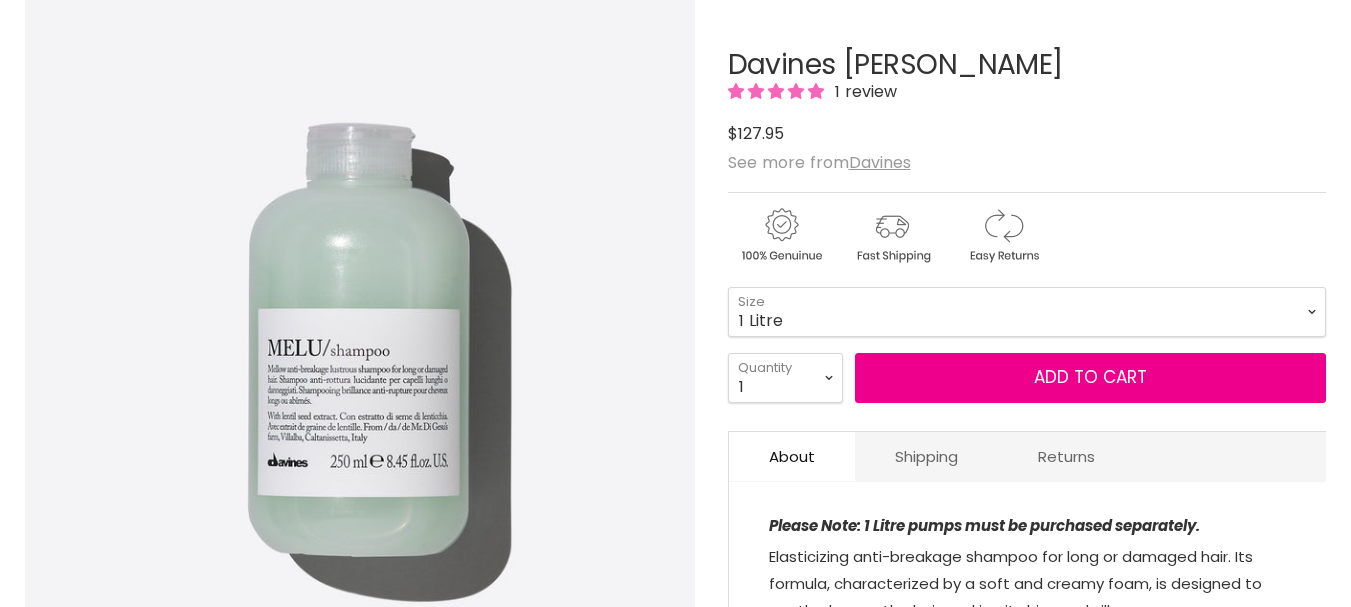 scroll, scrollTop: 0, scrollLeft: 0, axis: both 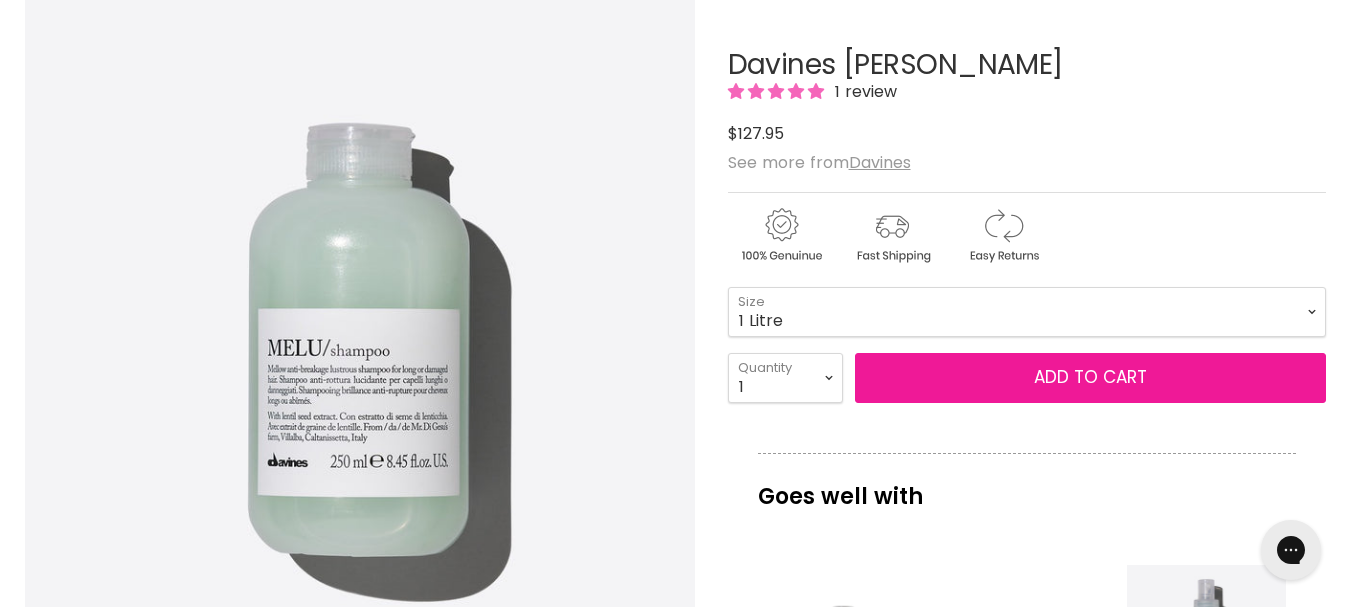 click on "Add to cart" at bounding box center (1090, 378) 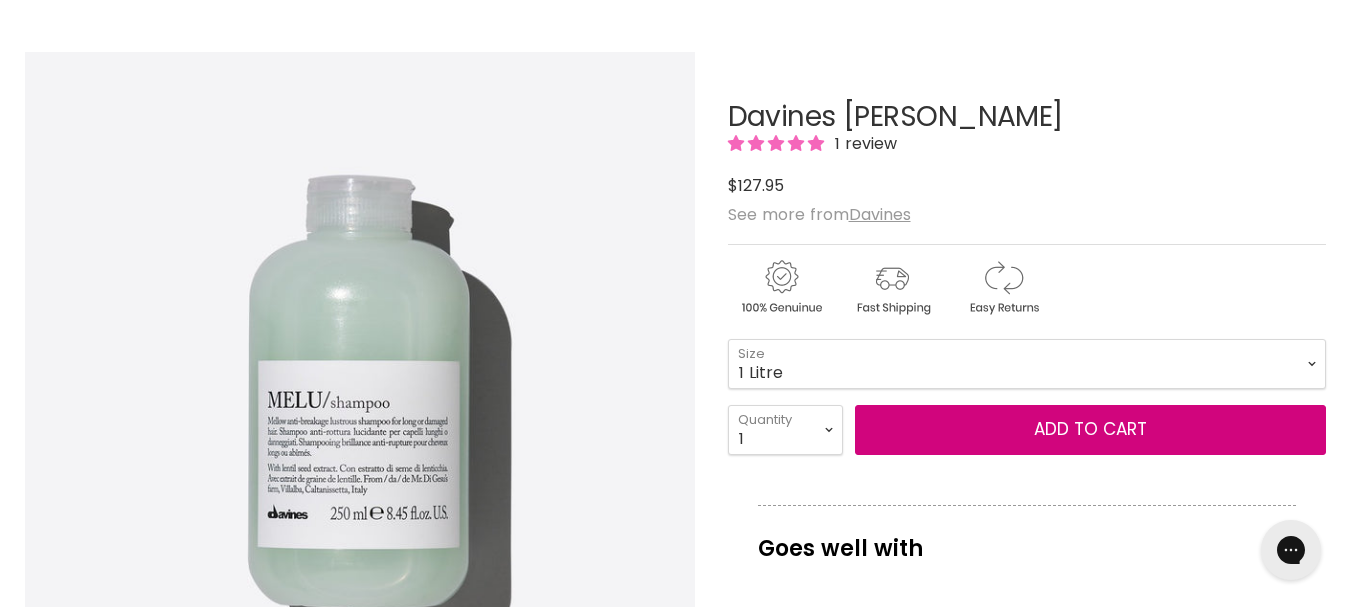 scroll, scrollTop: 300, scrollLeft: 0, axis: vertical 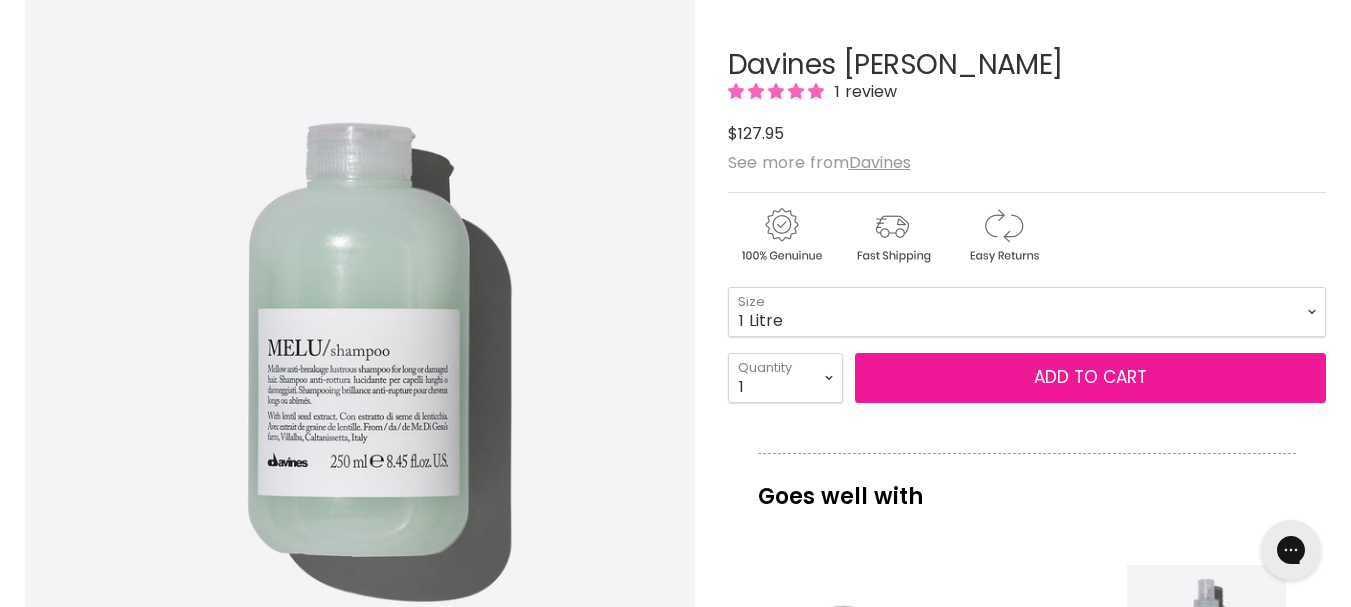 click on "Add to cart" at bounding box center (1090, 378) 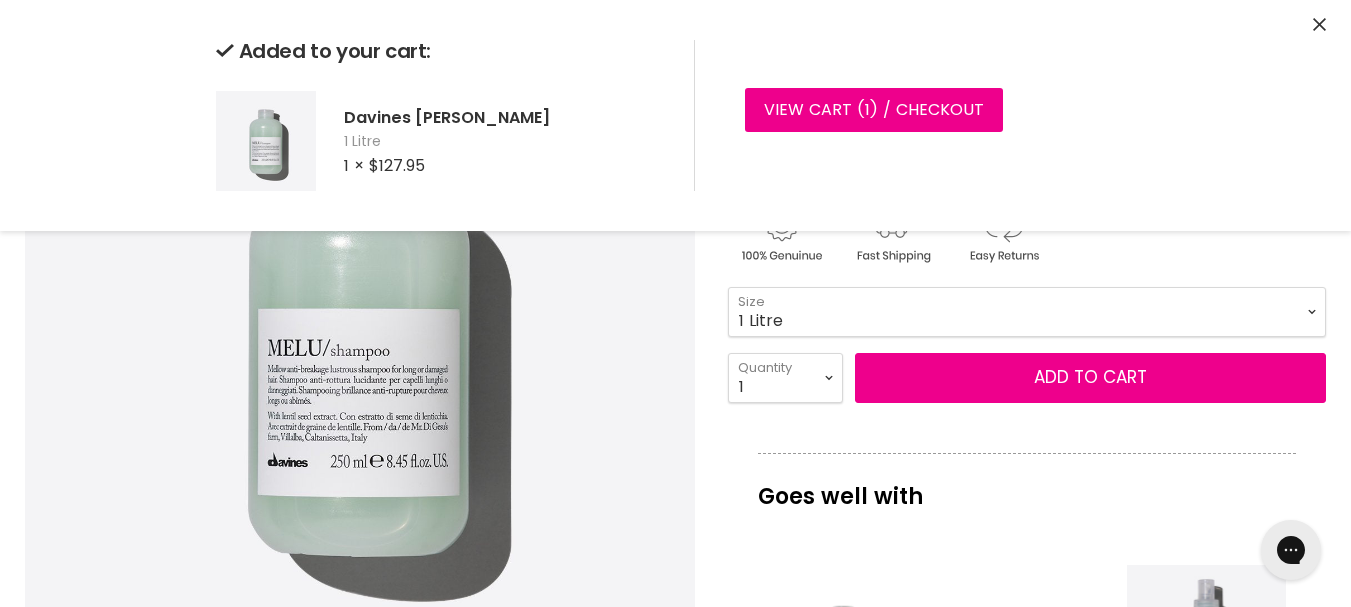 click at bounding box center (360, 335) 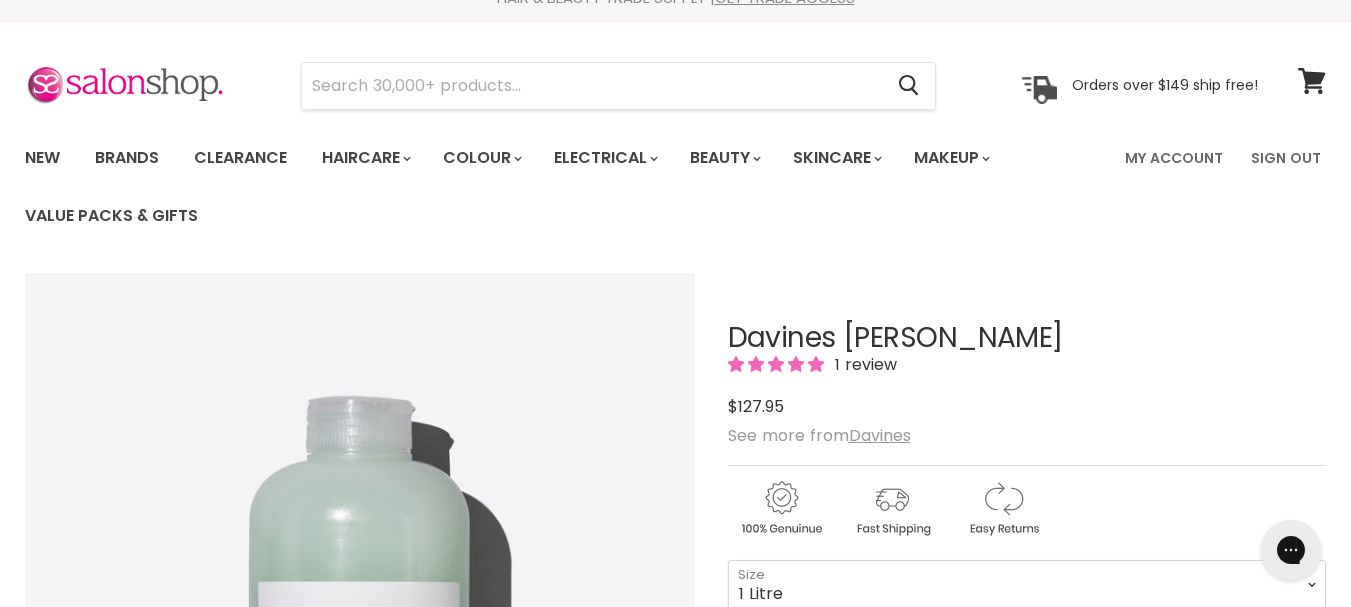 scroll, scrollTop: 0, scrollLeft: 0, axis: both 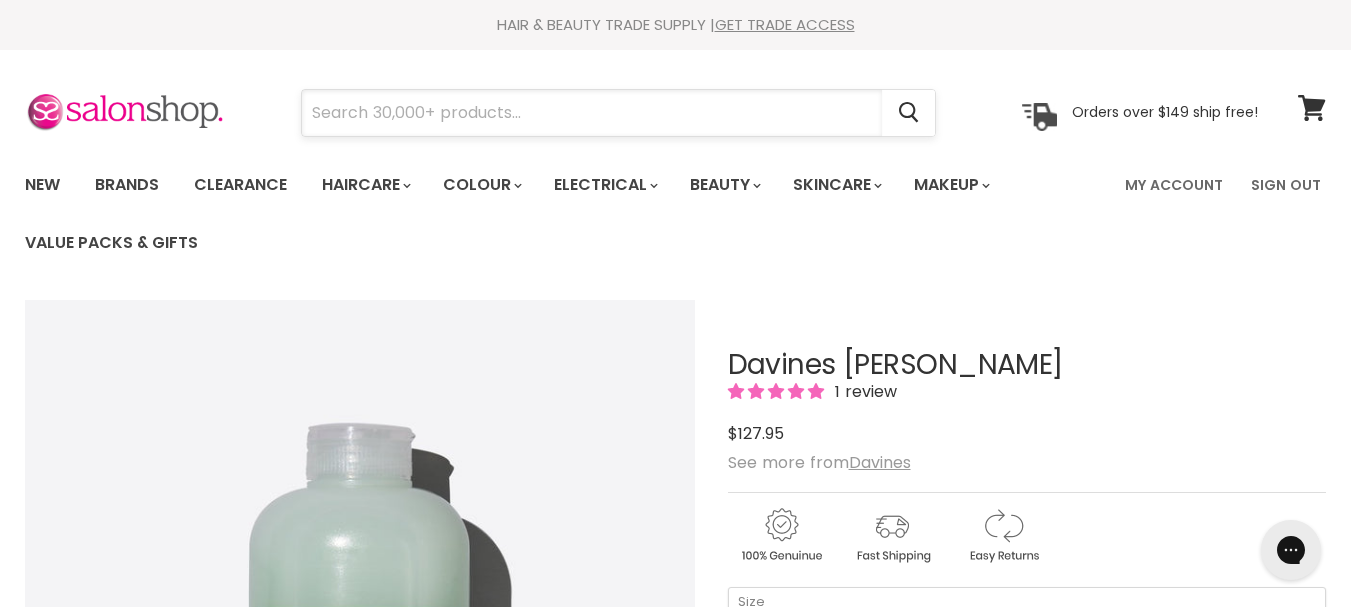 click at bounding box center [592, 113] 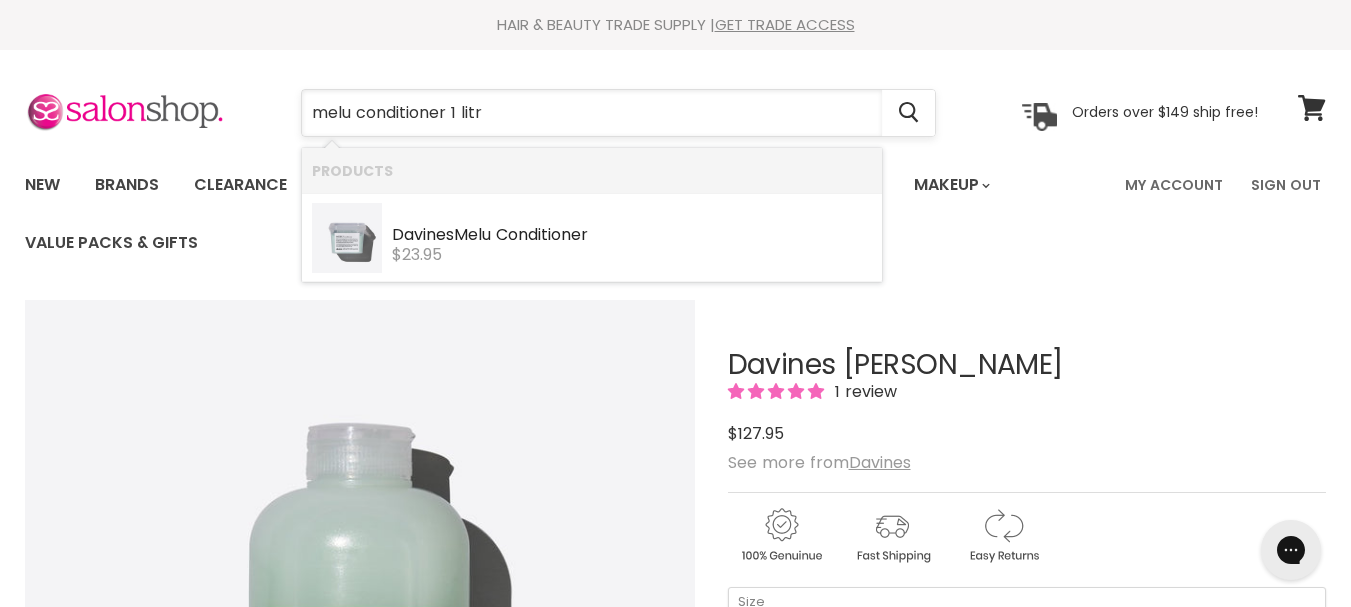 type on "melu conditioner 1 litre" 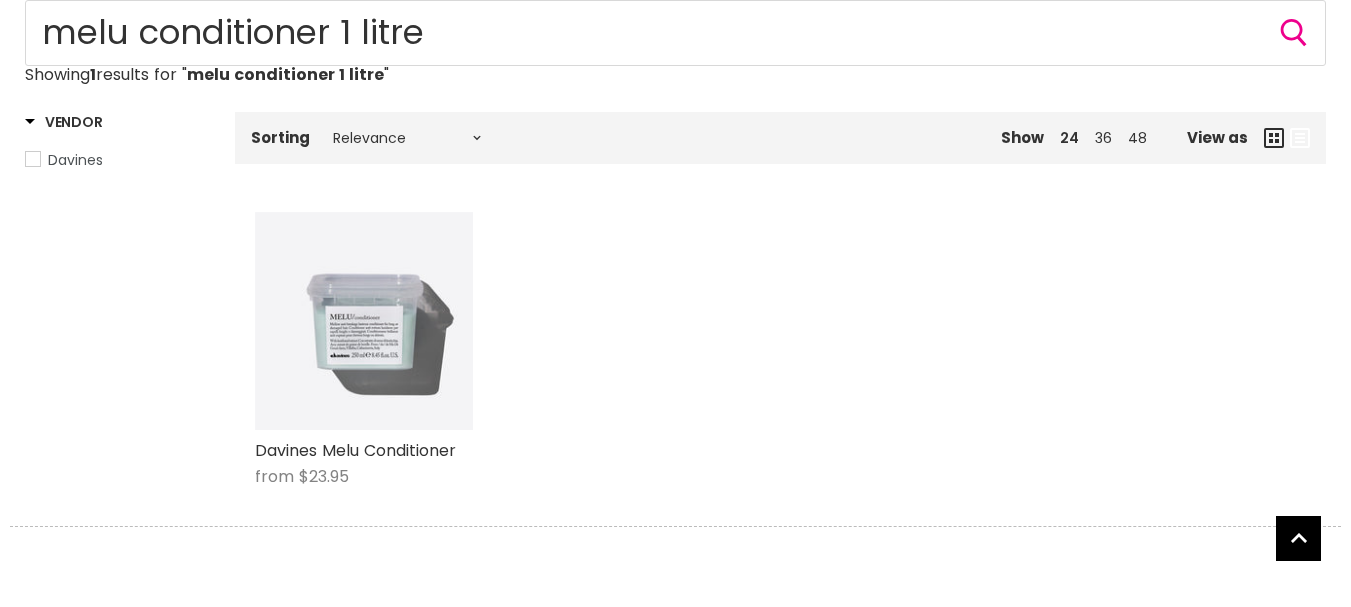 scroll, scrollTop: 300, scrollLeft: 0, axis: vertical 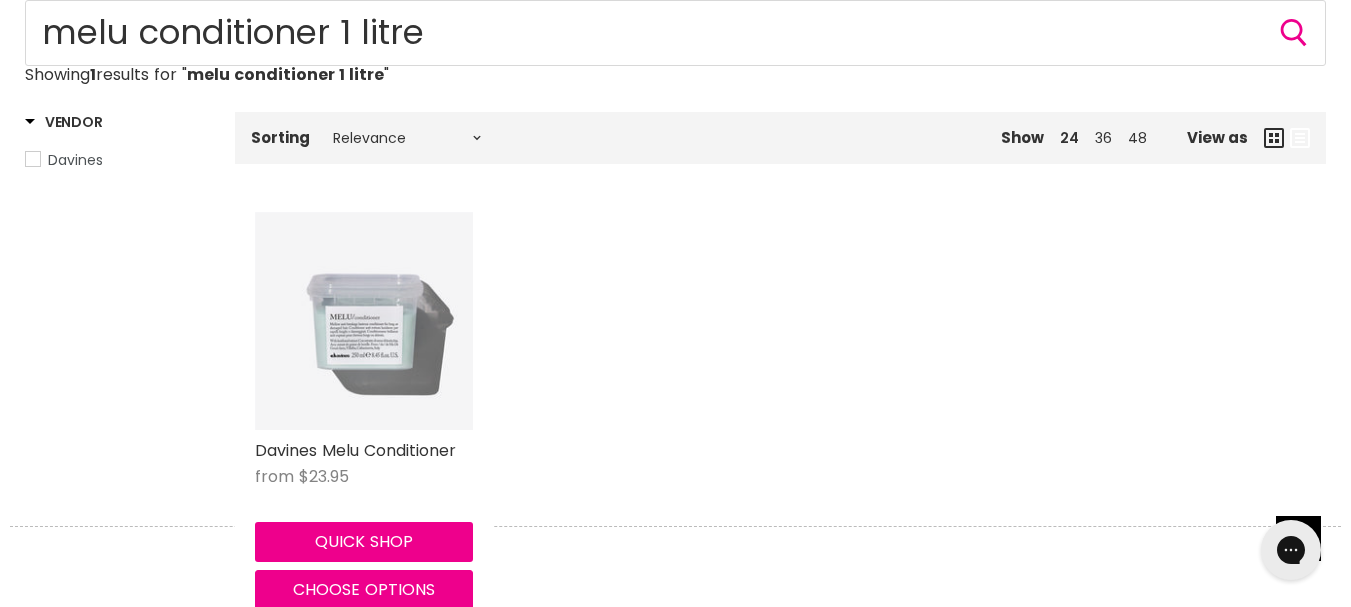click at bounding box center (364, 321) 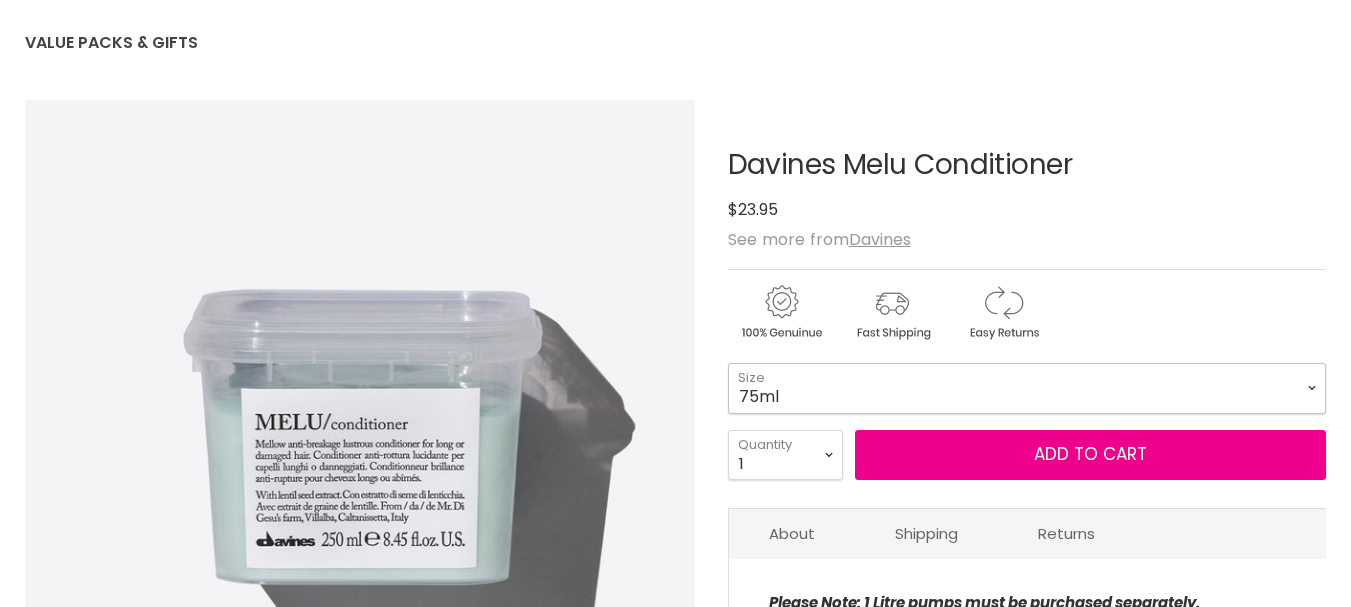click on "75ml
250ml
1 Litre" at bounding box center (1027, 388) 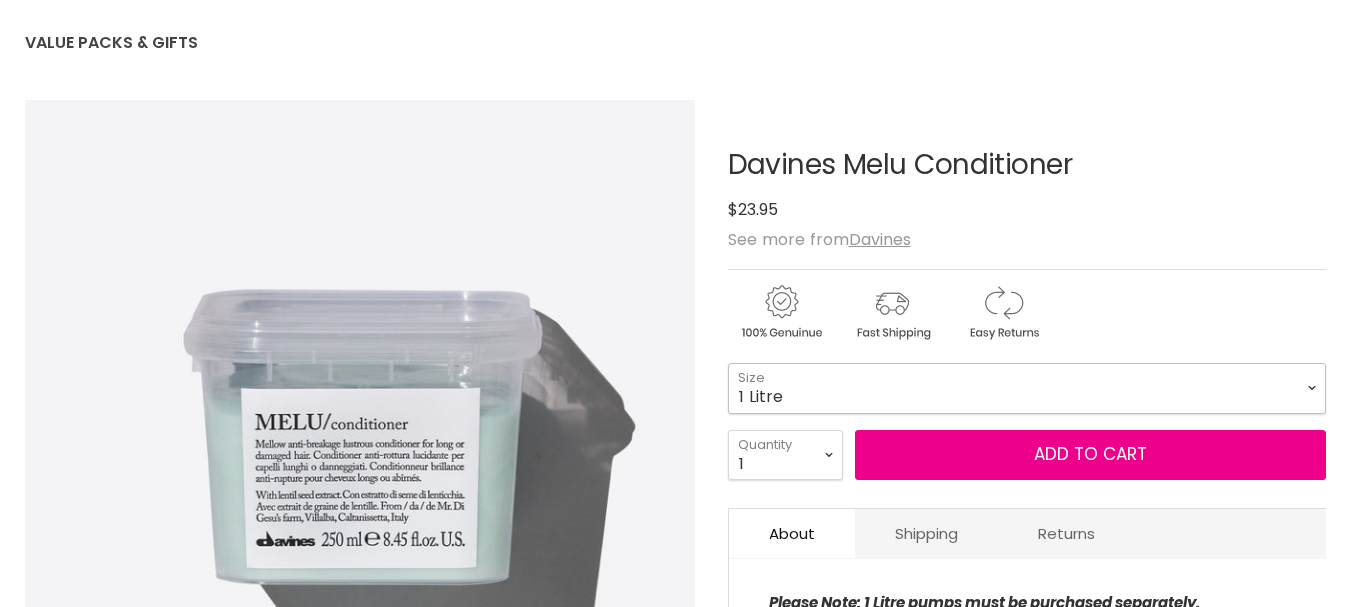 click on "75ml
250ml
1 Litre" at bounding box center [1027, 388] 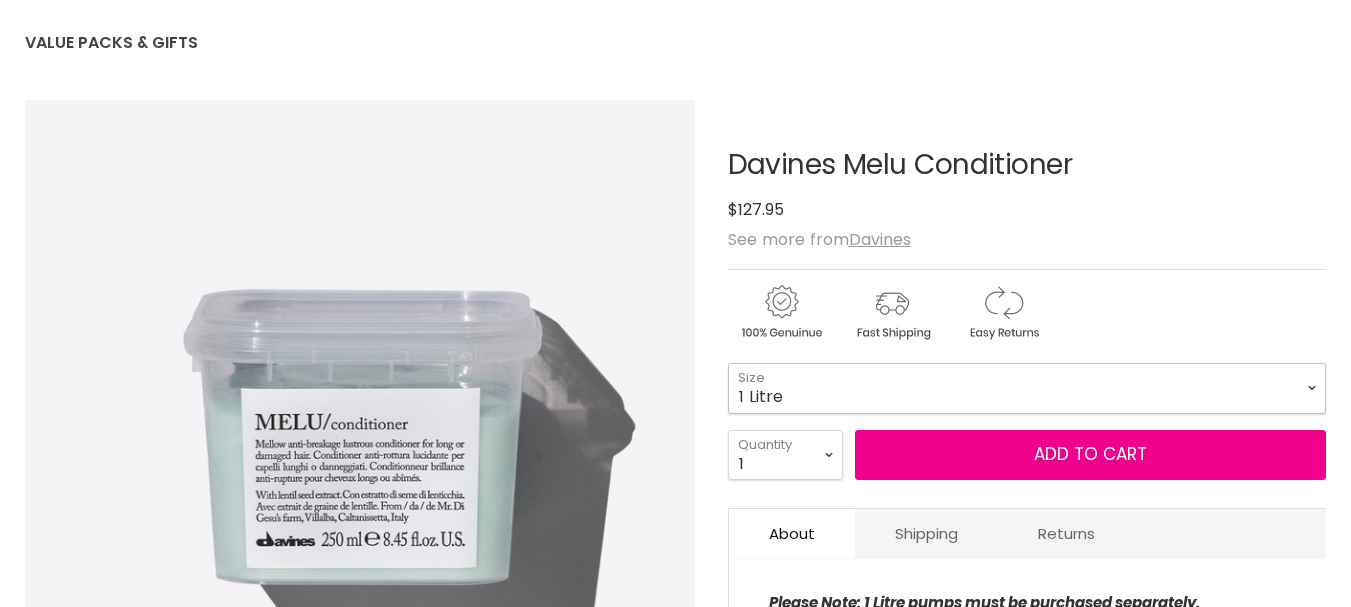 select on "1 Litre" 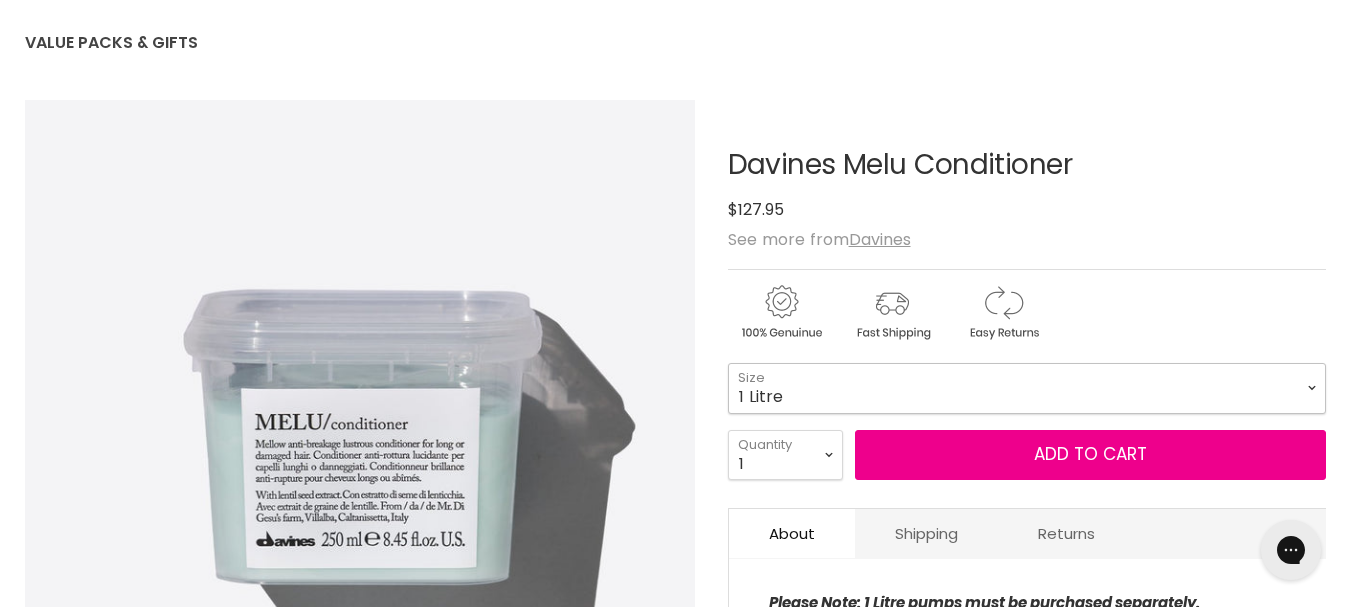 scroll, scrollTop: 0, scrollLeft: 0, axis: both 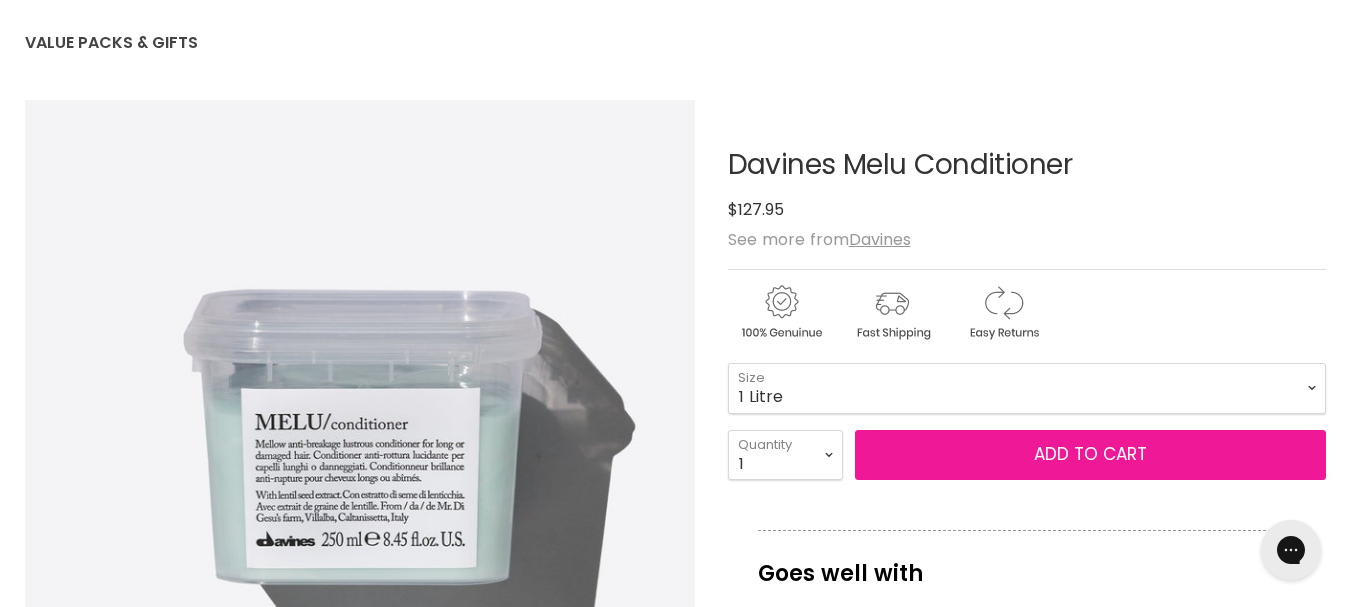 click on "Add to cart" at bounding box center [1090, 455] 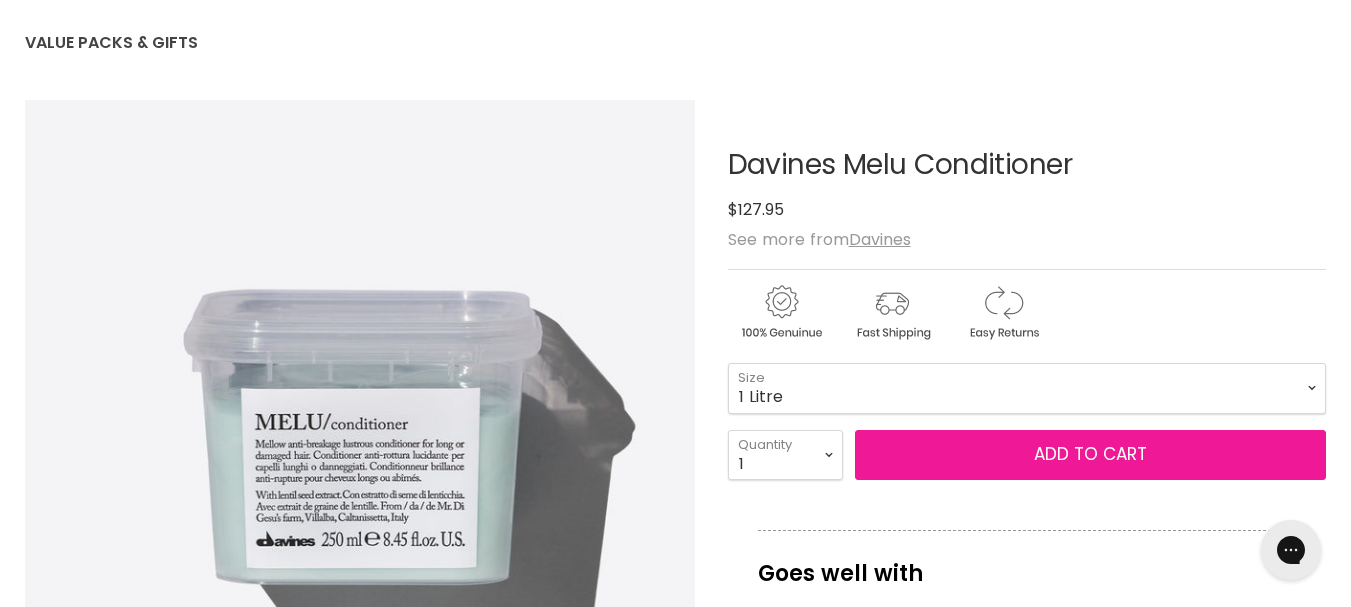click on "Add to cart" at bounding box center (1090, 455) 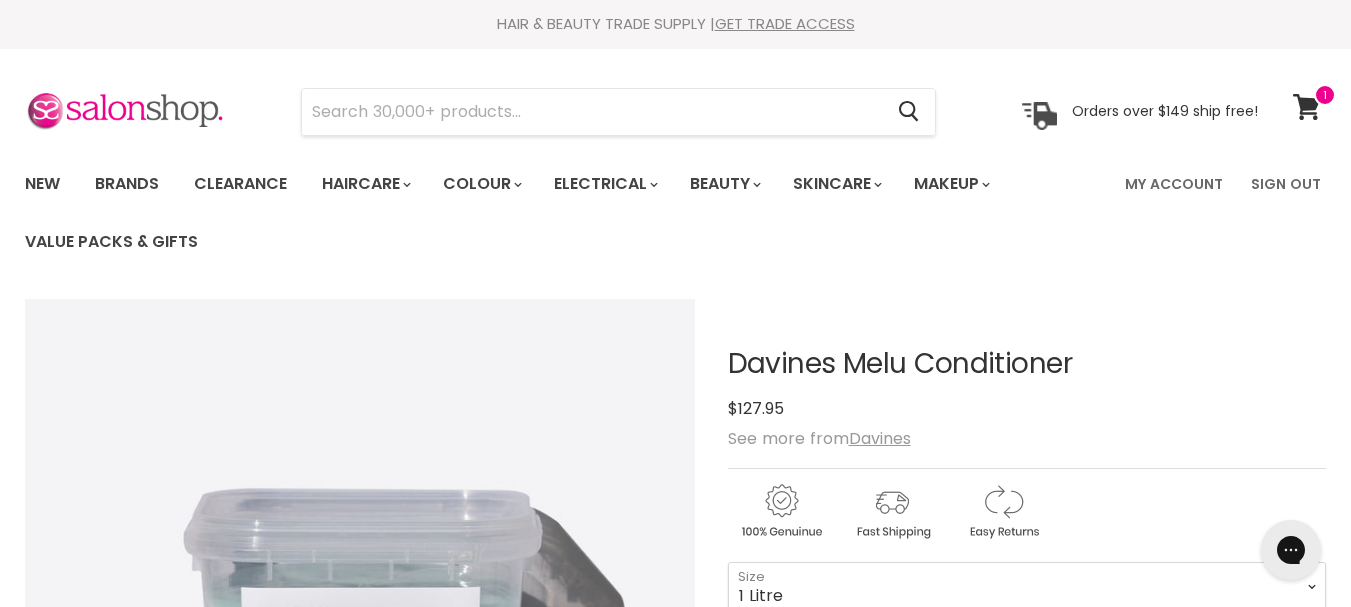 scroll, scrollTop: 0, scrollLeft: 0, axis: both 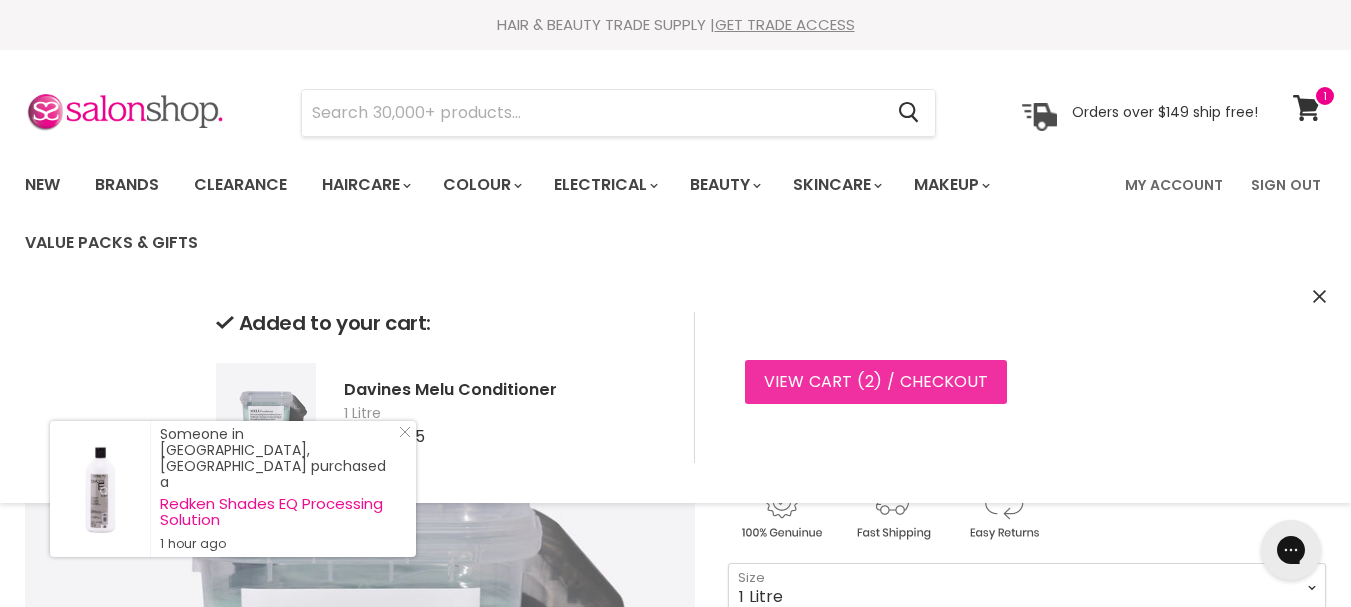 click on "View cart ( 2 )  /  Checkout" at bounding box center (876, 382) 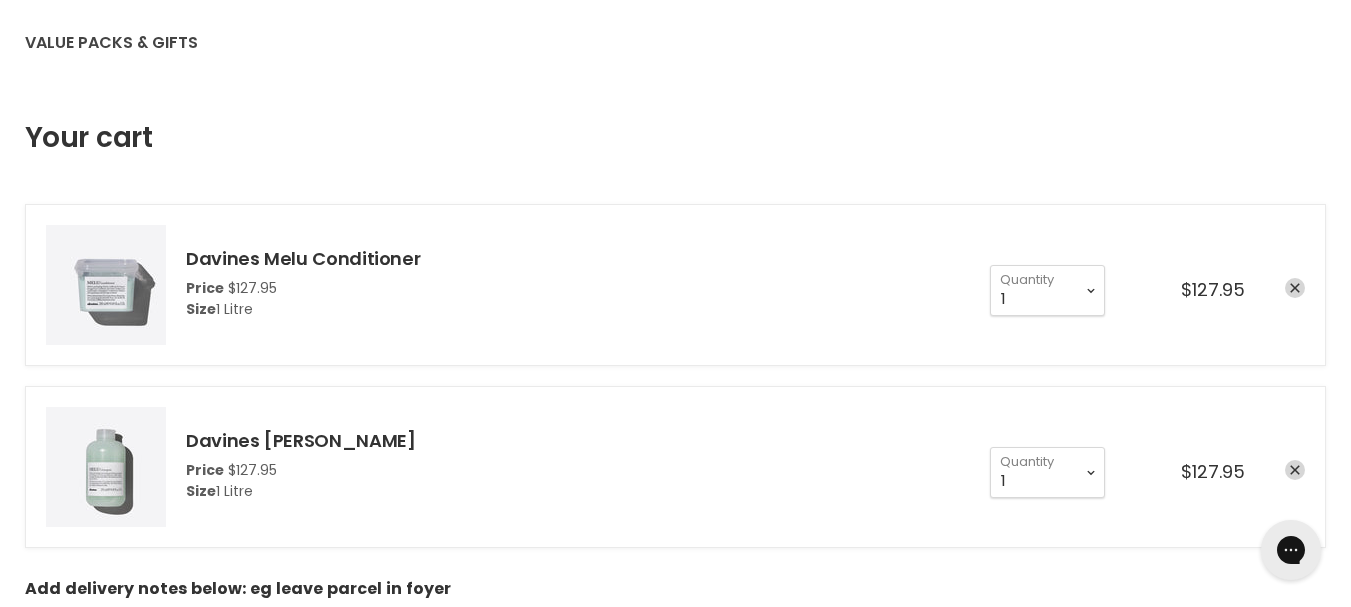 scroll, scrollTop: 0, scrollLeft: 0, axis: both 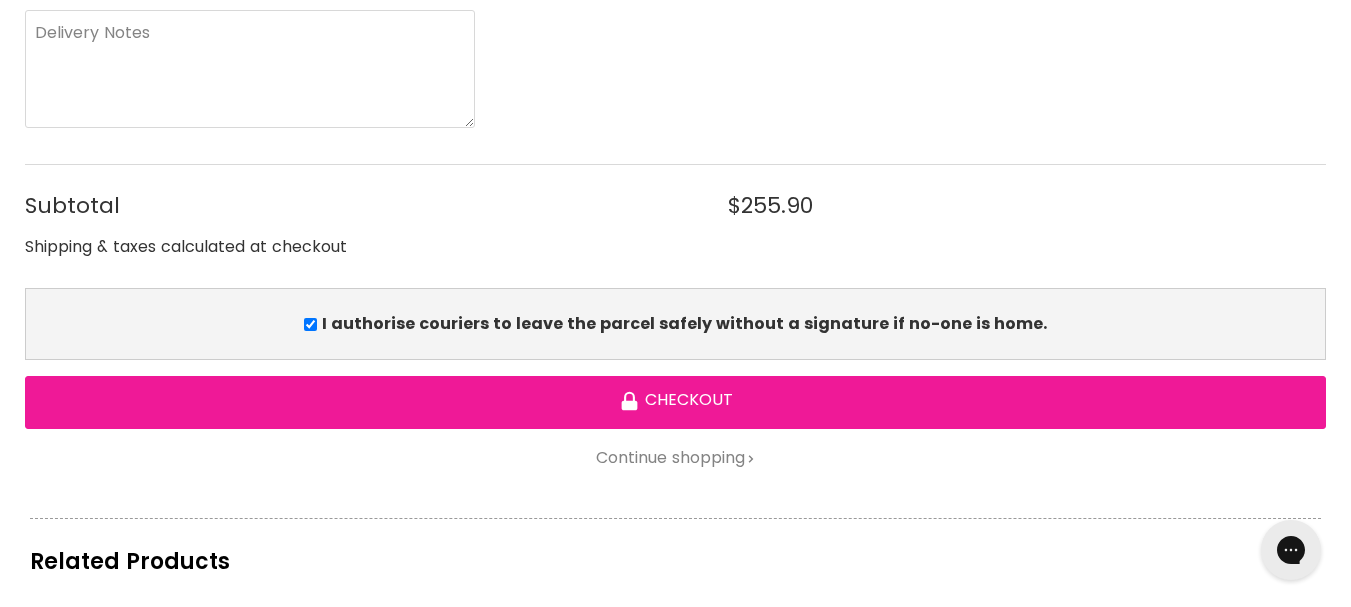 click on "Checkout" at bounding box center [675, 402] 